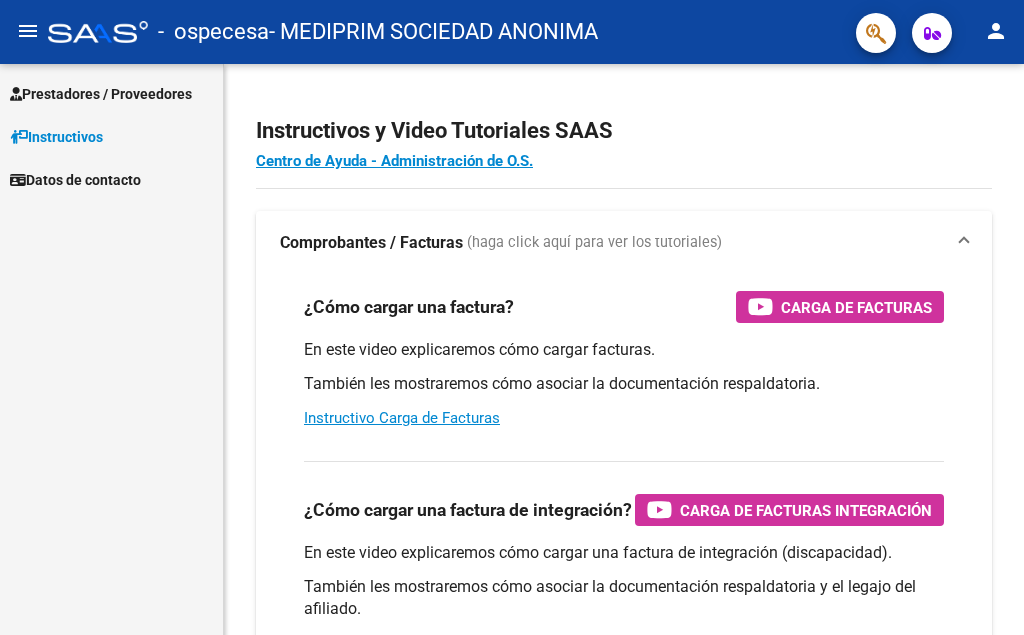 scroll, scrollTop: 0, scrollLeft: 0, axis: both 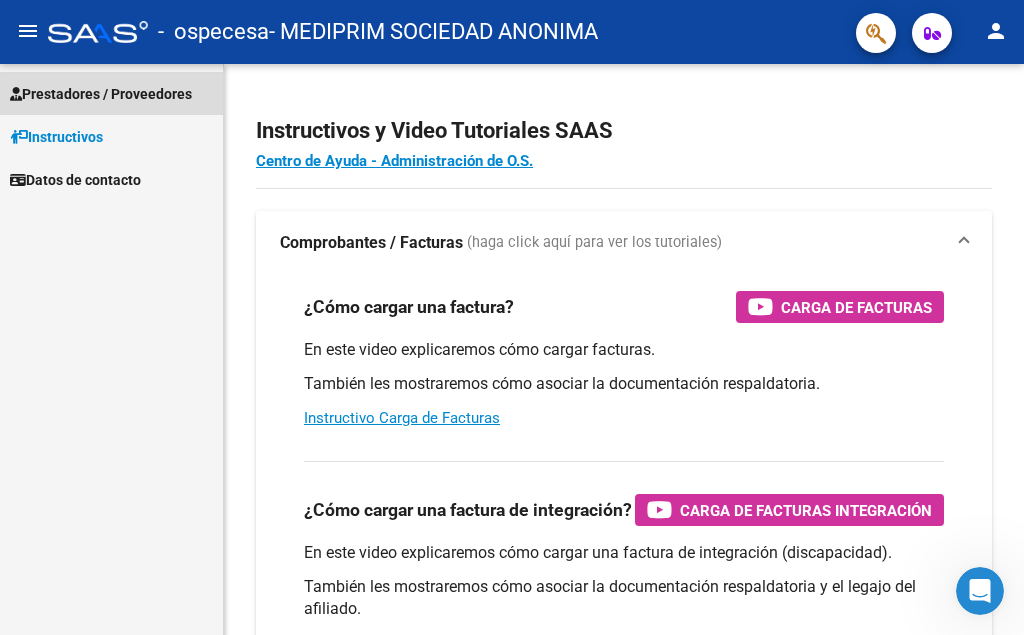 click on "Prestadores / Proveedores" at bounding box center [101, 94] 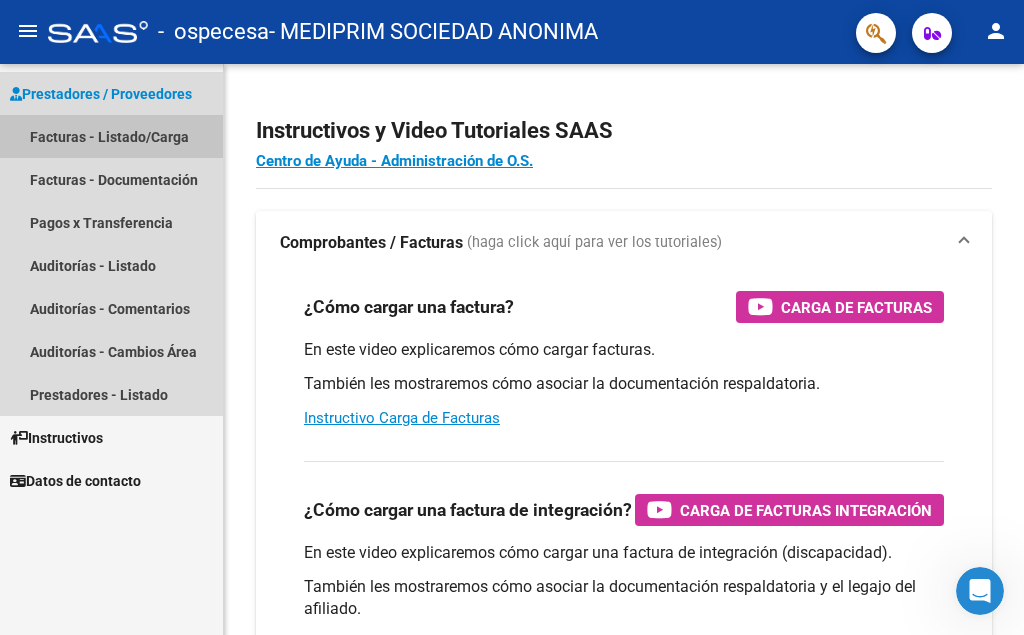 click on "Facturas - Listado/Carga" at bounding box center (111, 136) 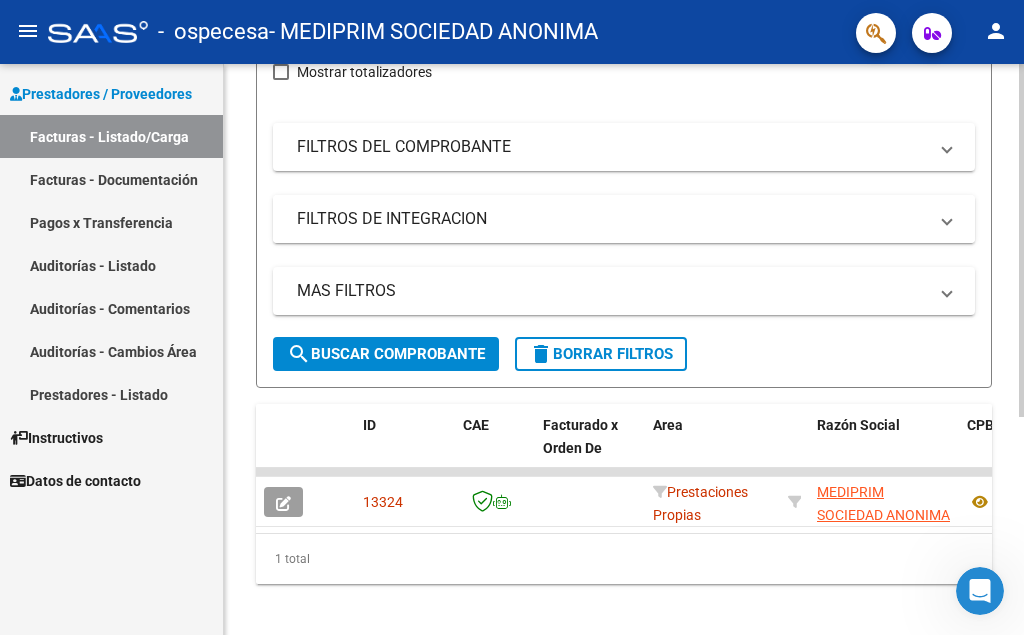 scroll, scrollTop: 353, scrollLeft: 0, axis: vertical 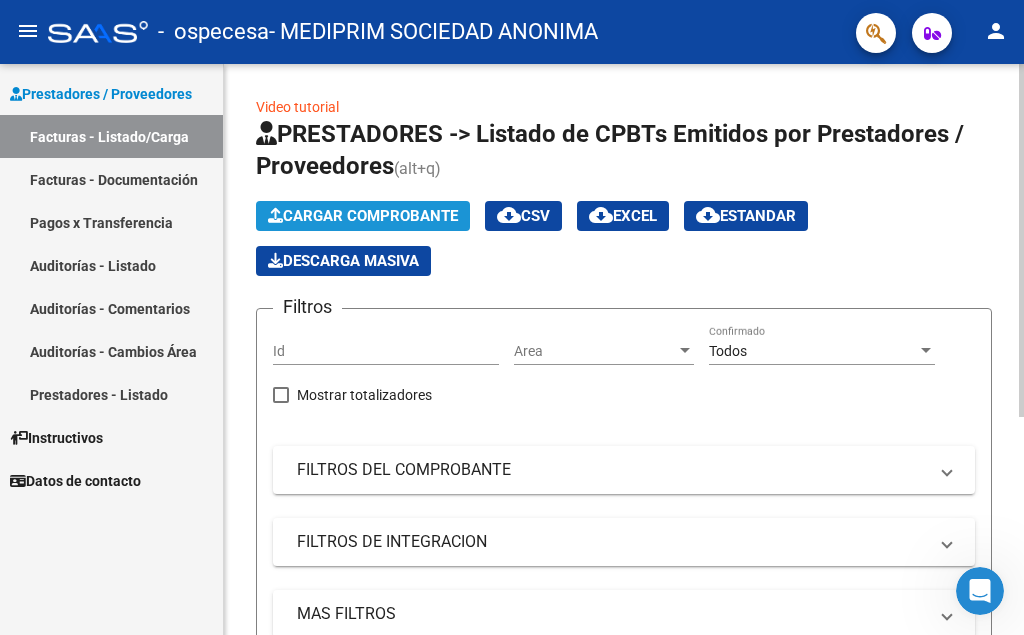 click on "Cargar Comprobante" 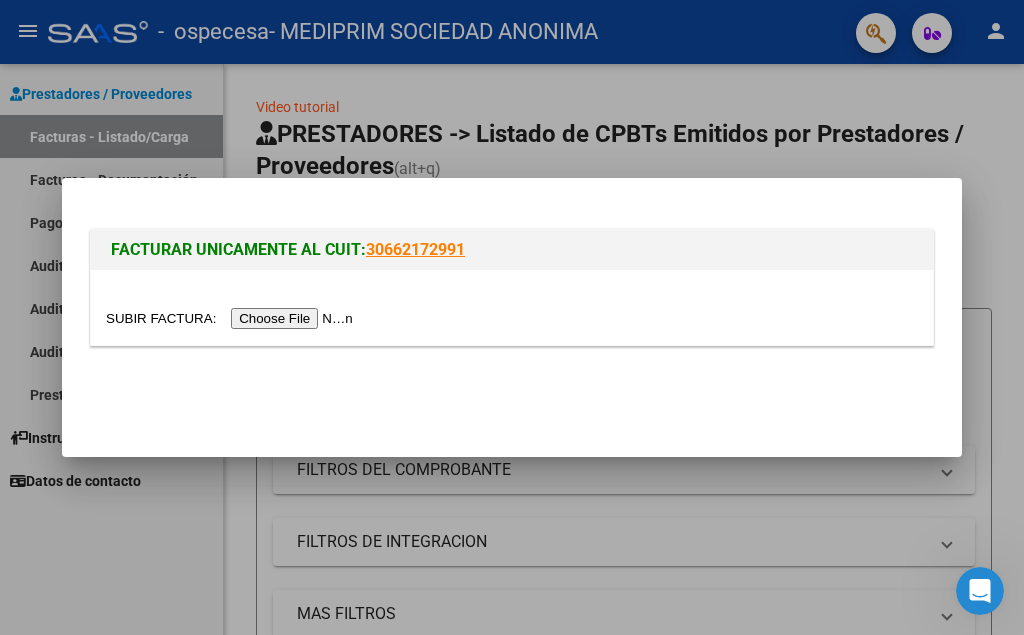 click at bounding box center (512, 317) 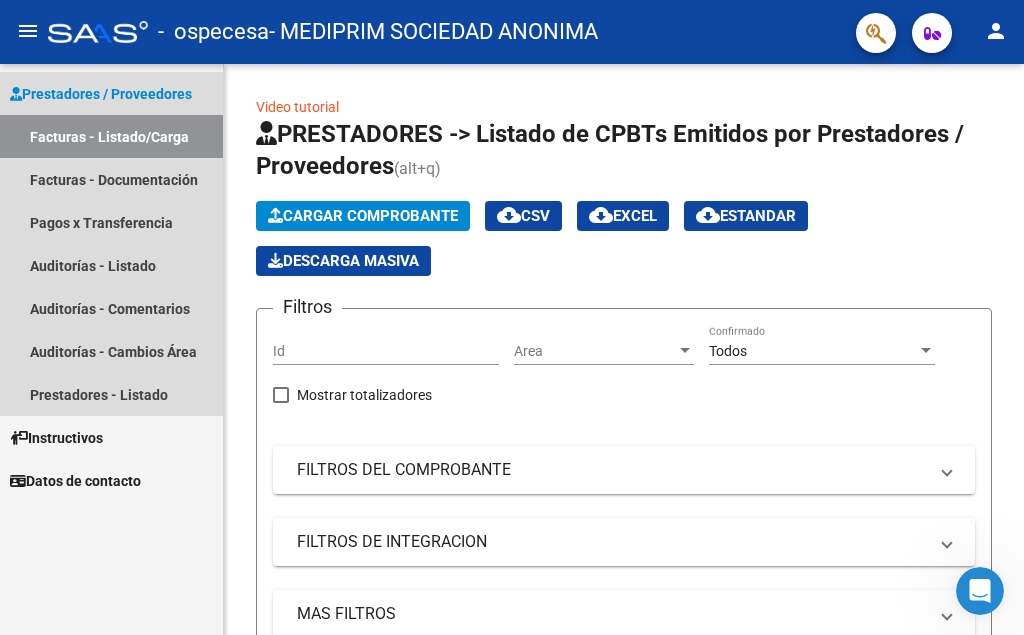 click on "Facturas - Listado/Carga" at bounding box center [111, 136] 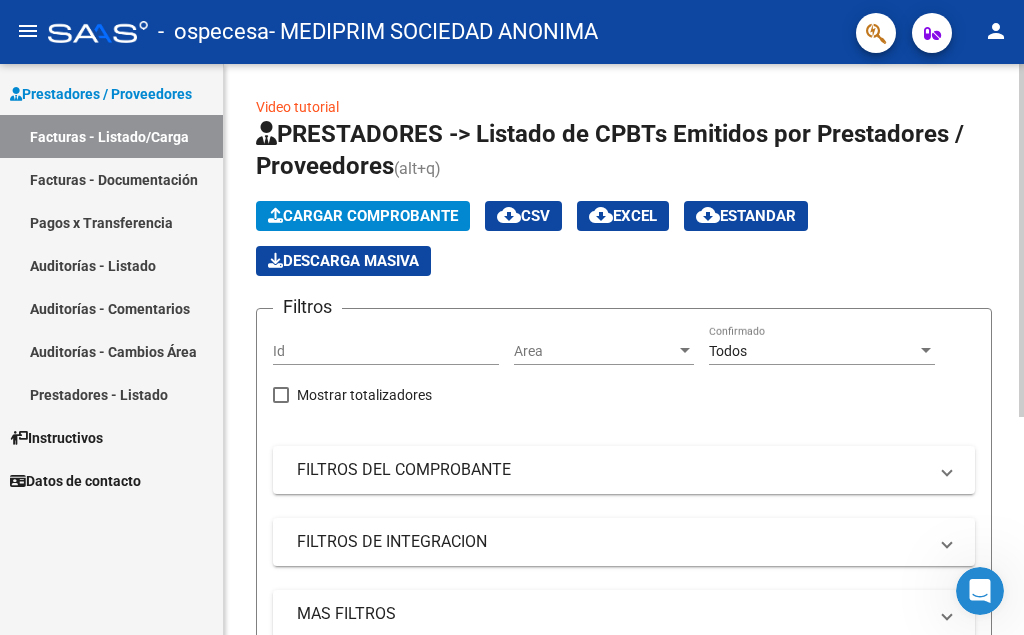 click on "Cargar Comprobante" 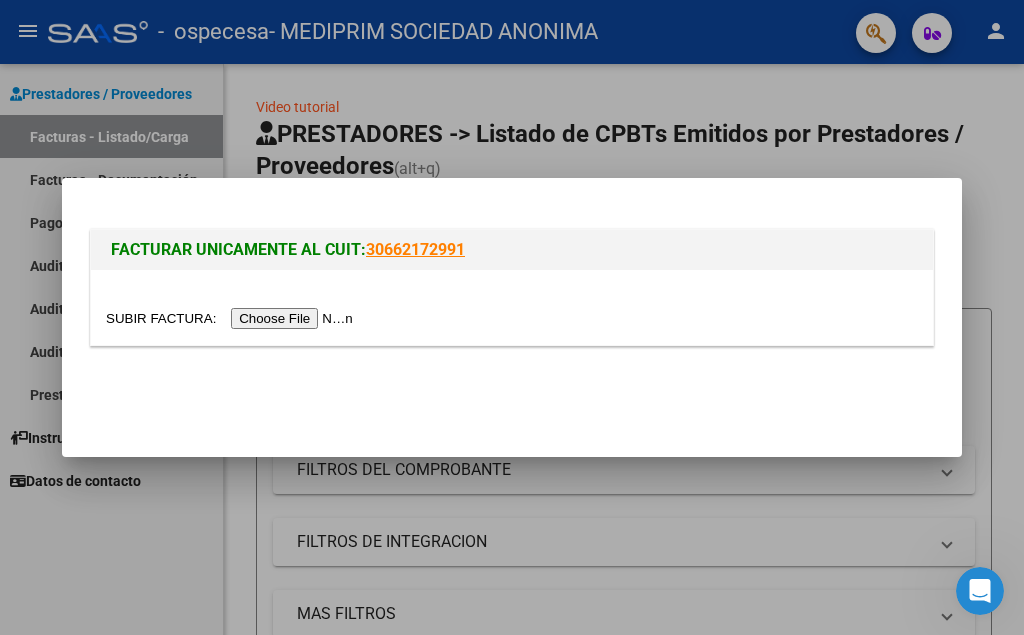 click at bounding box center [232, 318] 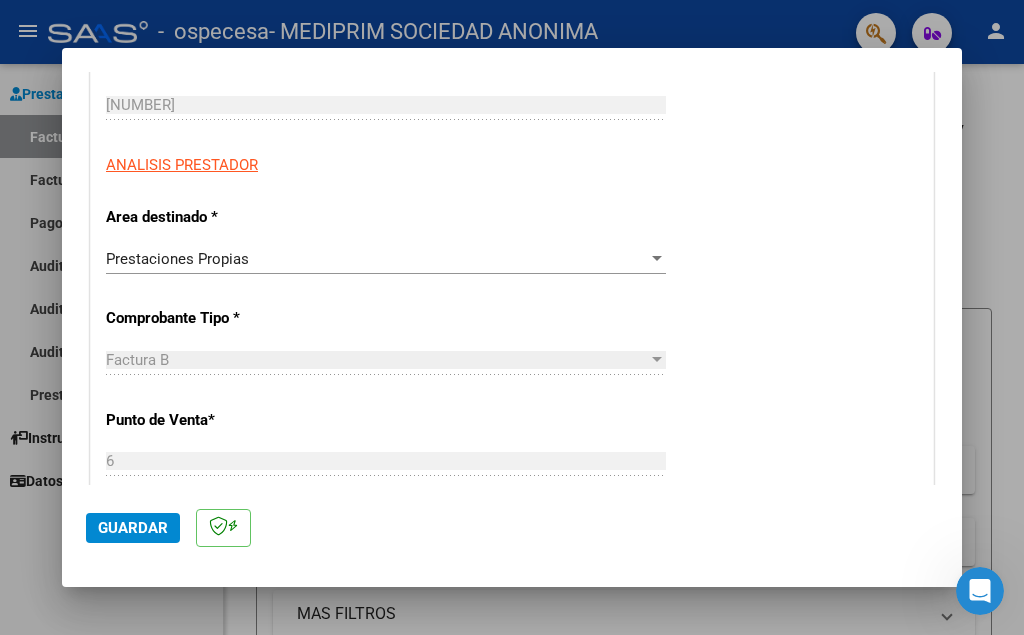 scroll, scrollTop: 400, scrollLeft: 0, axis: vertical 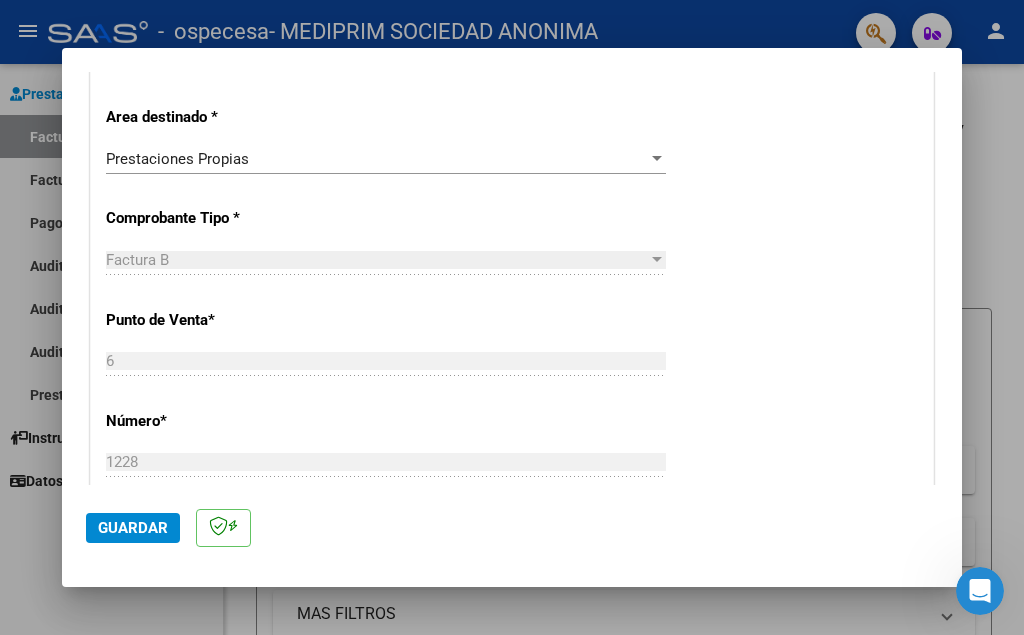 click at bounding box center (657, 159) 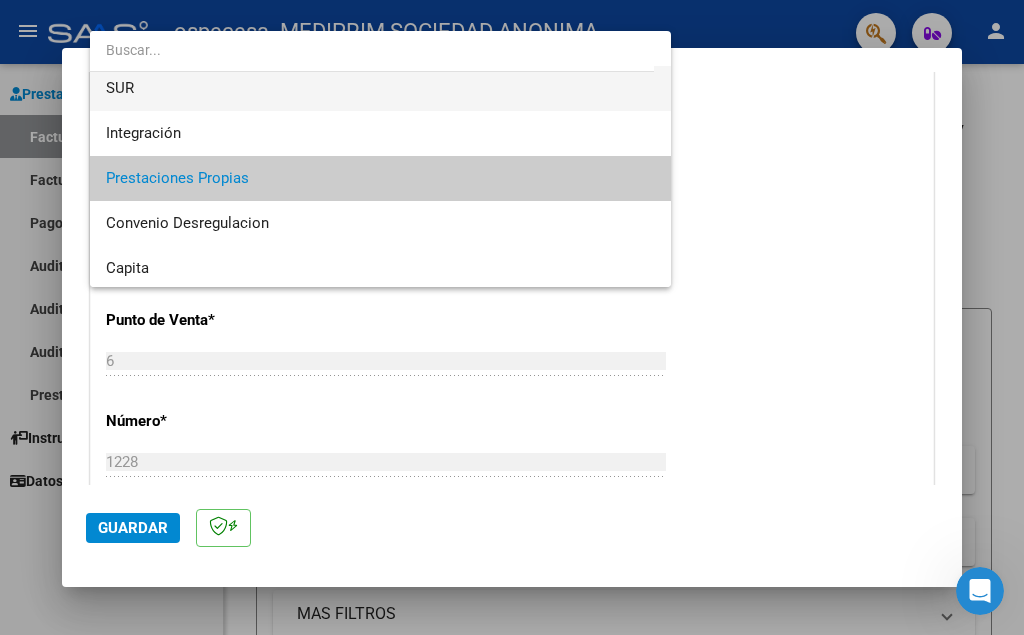 scroll, scrollTop: 149, scrollLeft: 0, axis: vertical 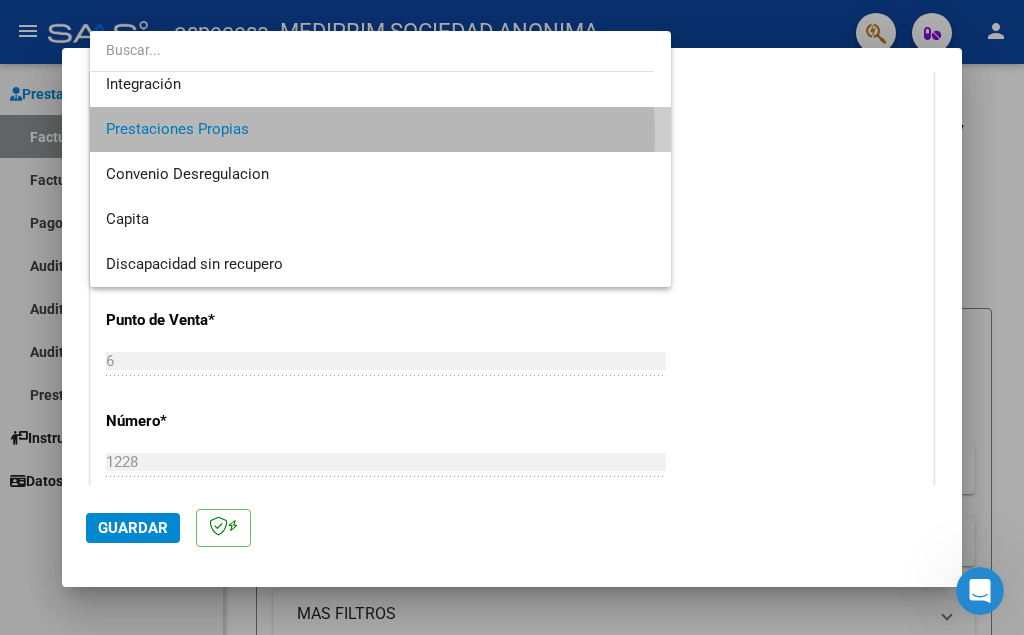 click on "Prestaciones Propias" at bounding box center [380, 129] 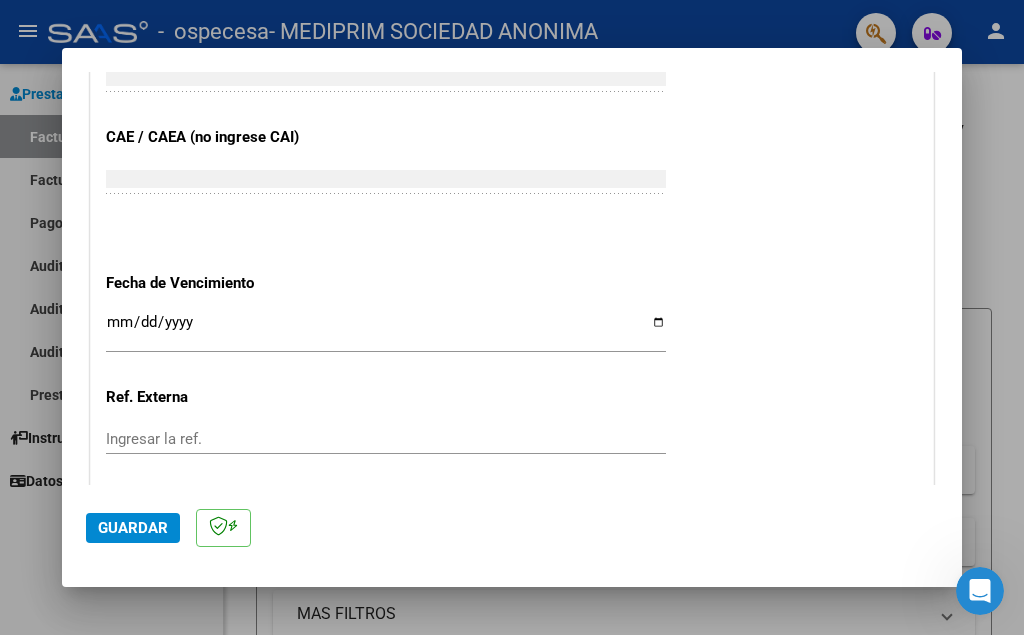 scroll, scrollTop: 1100, scrollLeft: 0, axis: vertical 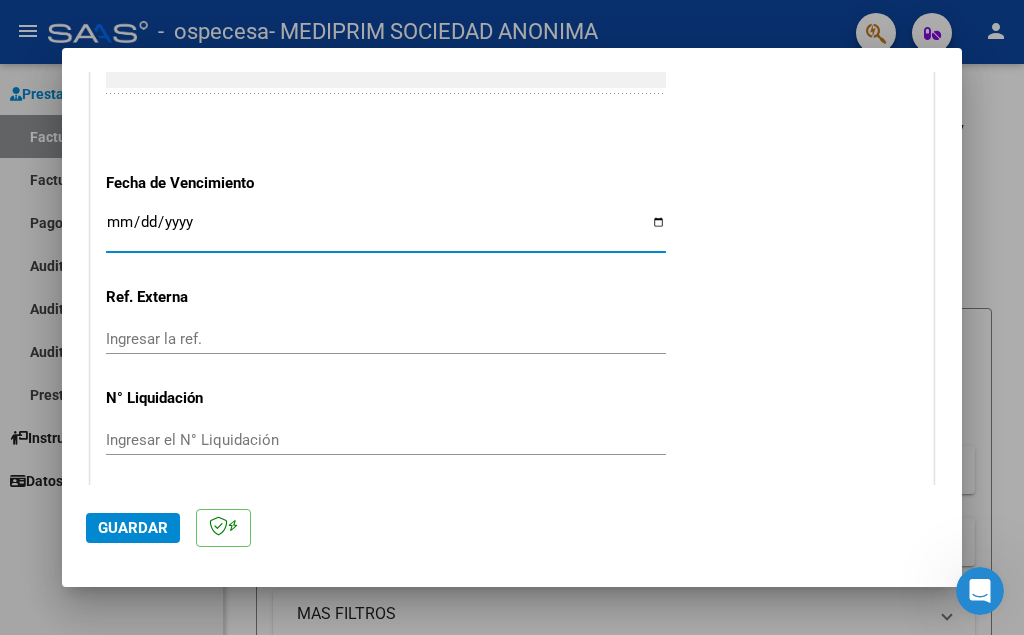 click on "Ingresar la fecha" at bounding box center (386, 230) 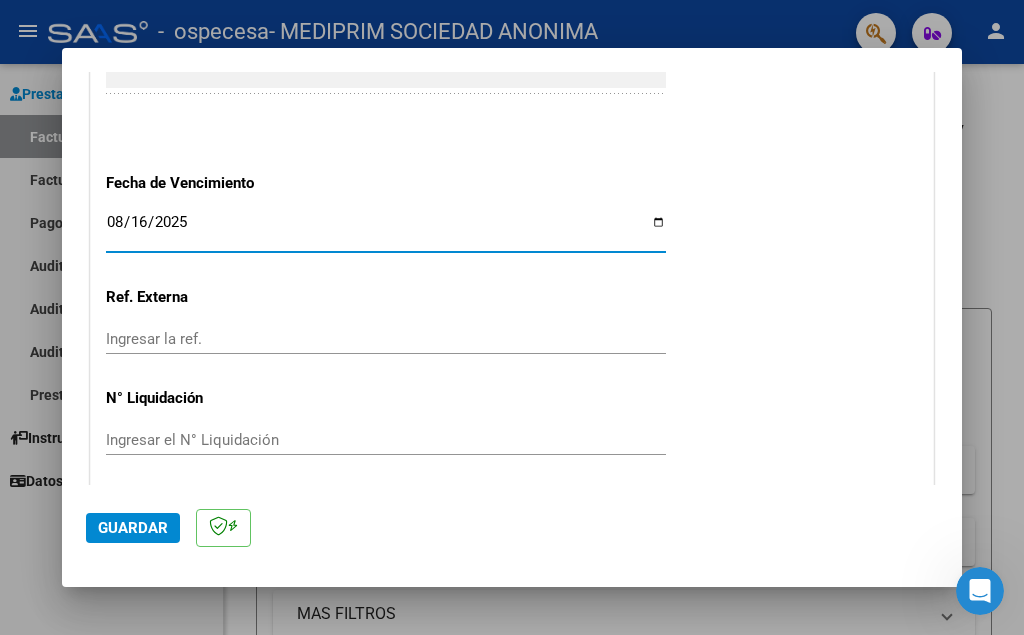 type on "2025-08-16" 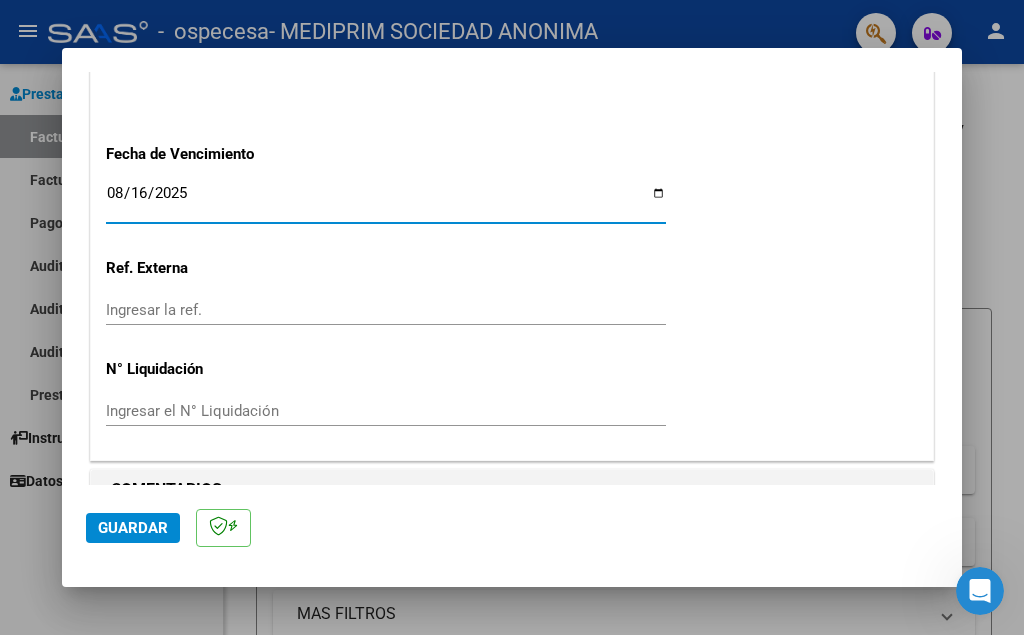 scroll, scrollTop: 1145, scrollLeft: 0, axis: vertical 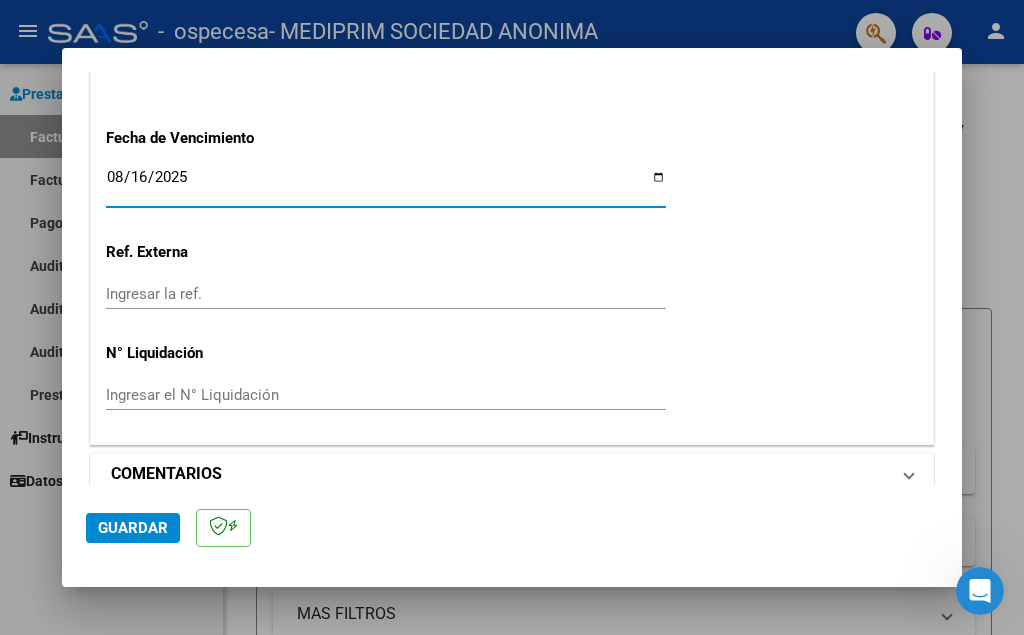 click on "COMENTARIOS" at bounding box center (500, 474) 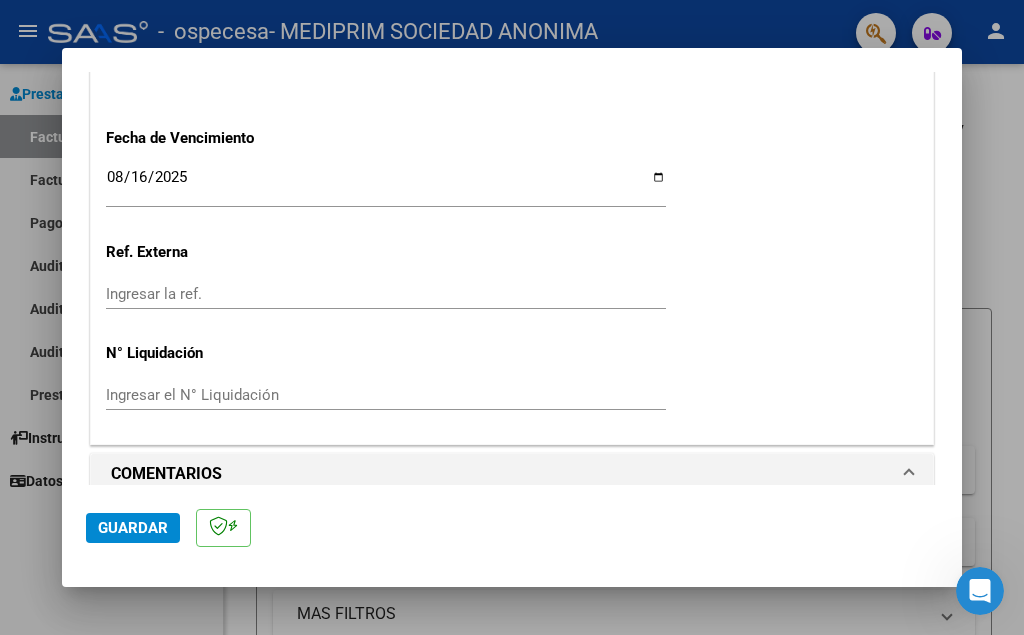 click on "COMENTARIOS" at bounding box center (500, 474) 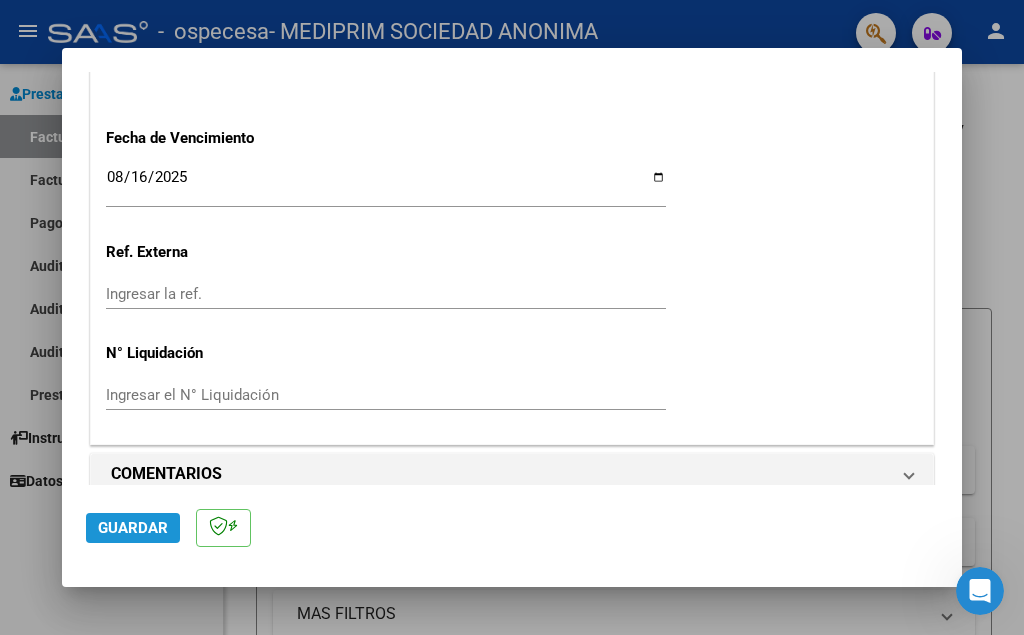 click on "Guardar" 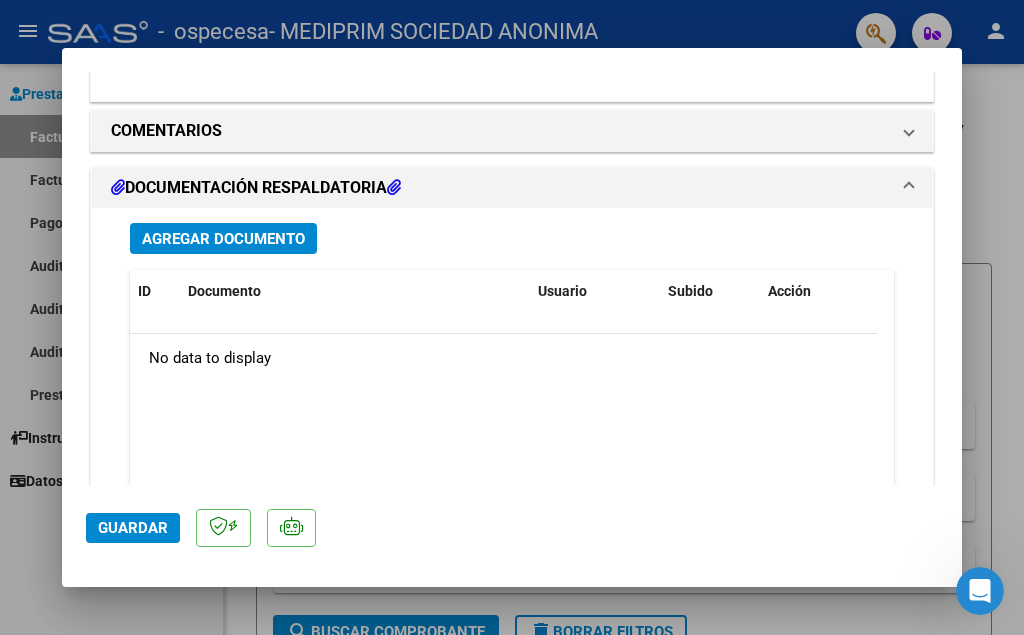 scroll, scrollTop: 1600, scrollLeft: 0, axis: vertical 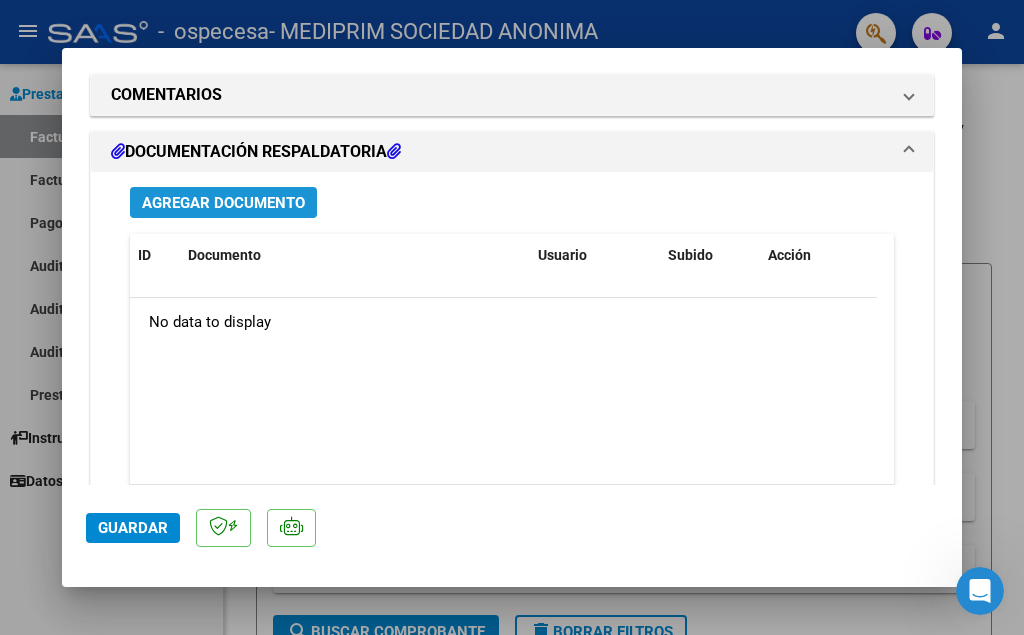 click on "Agregar Documento" at bounding box center [223, 203] 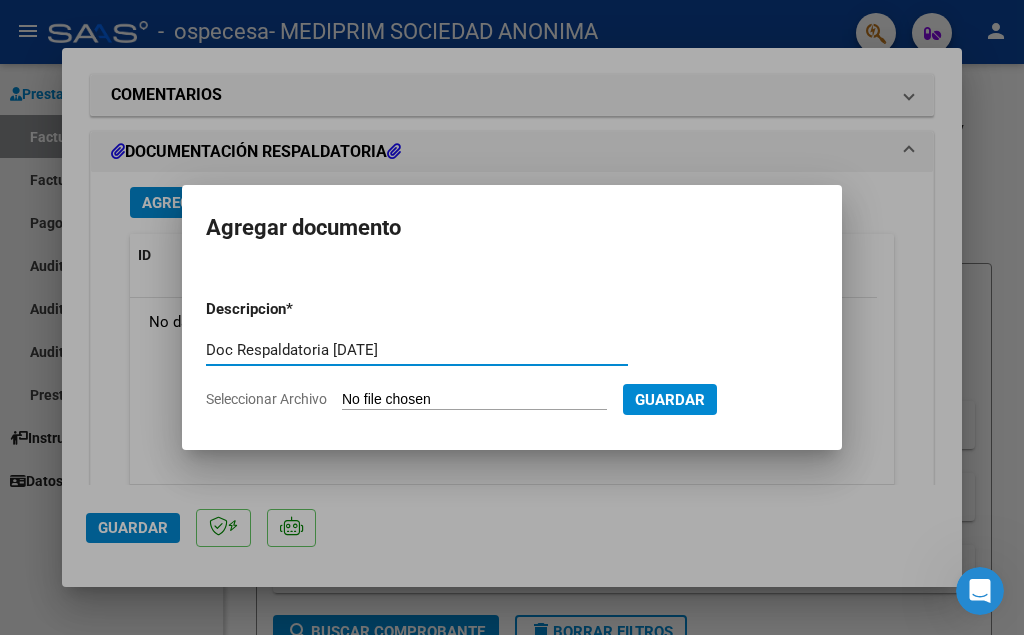 type on "Doc Respaldatoria [DATE]" 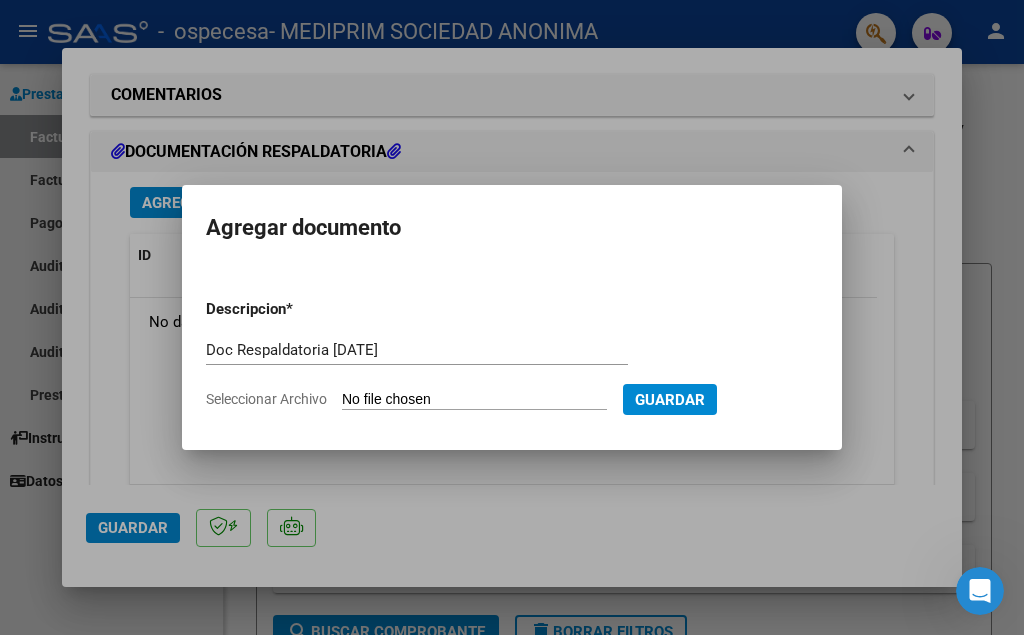 click on "Seleccionar Archivo" at bounding box center (474, 400) 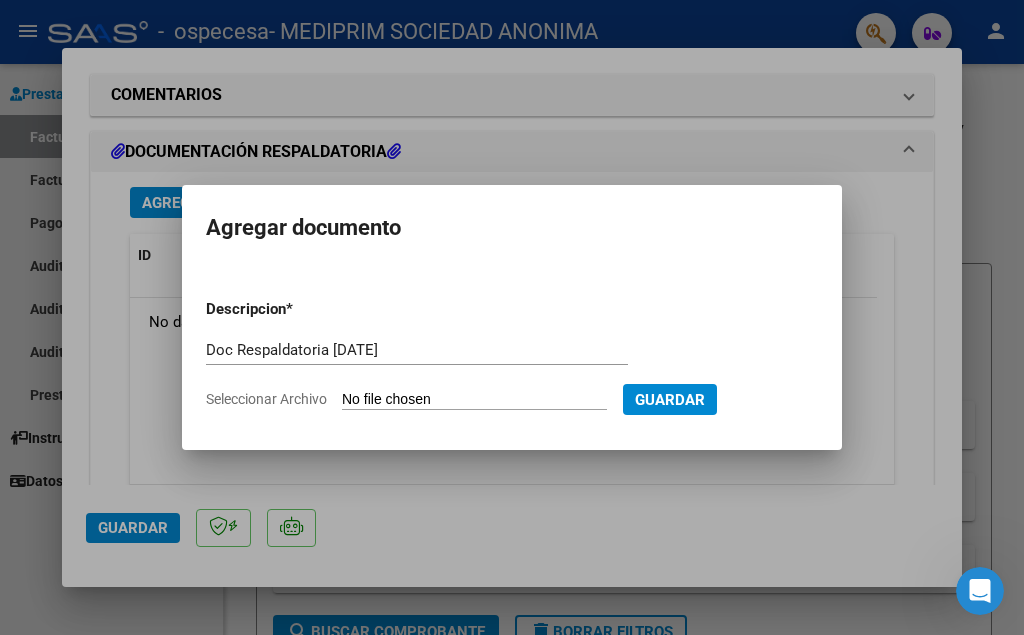 type on "C:\fakepath\Doc Respaldatoria [MONTH] [YEAR] CERAMISTAS_compressed.pdf" 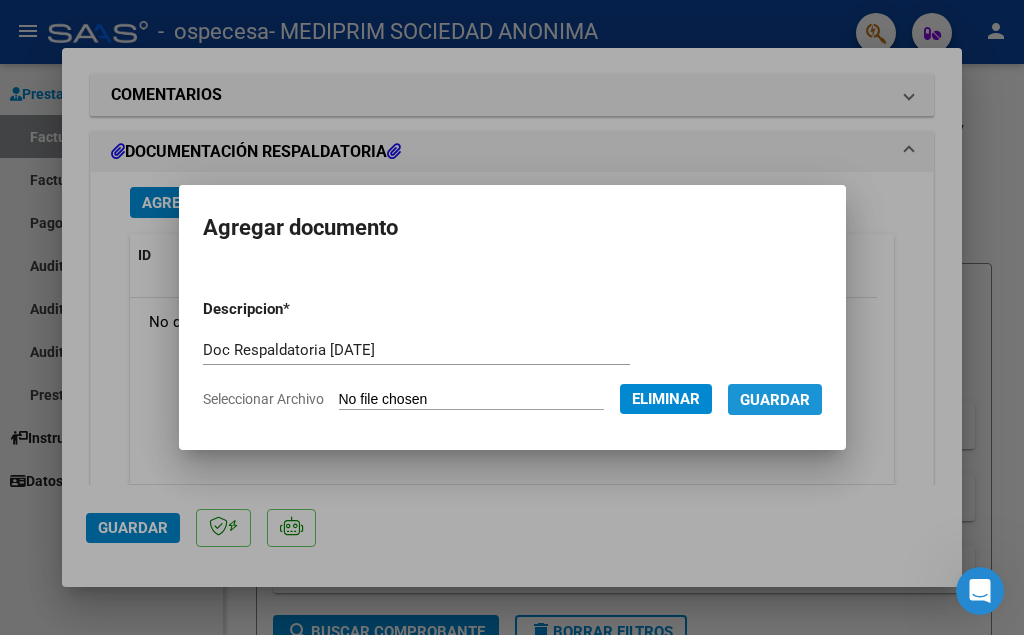 click on "Guardar" at bounding box center [775, 400] 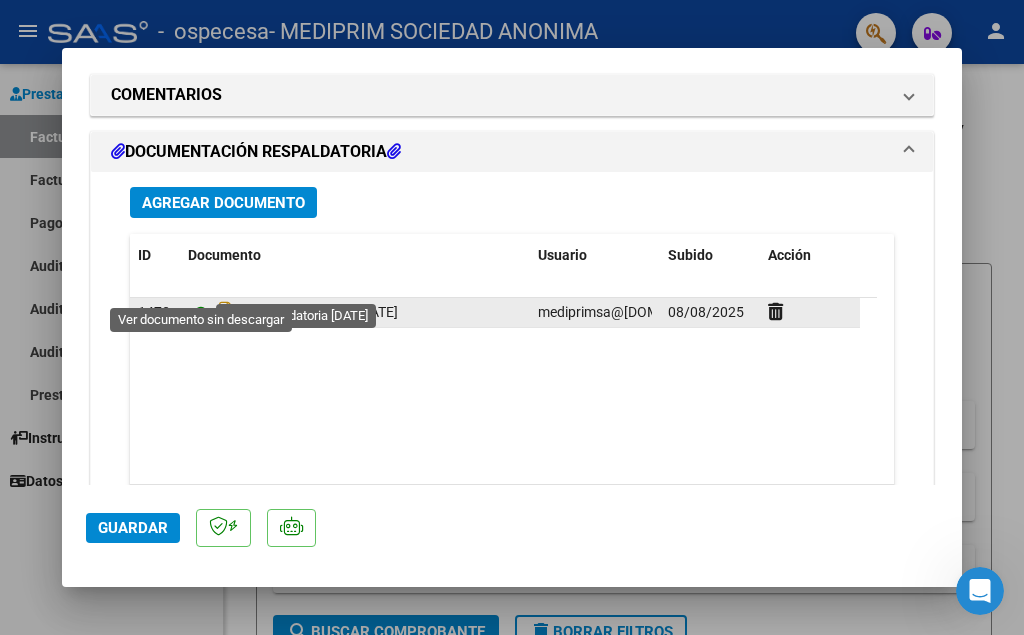click 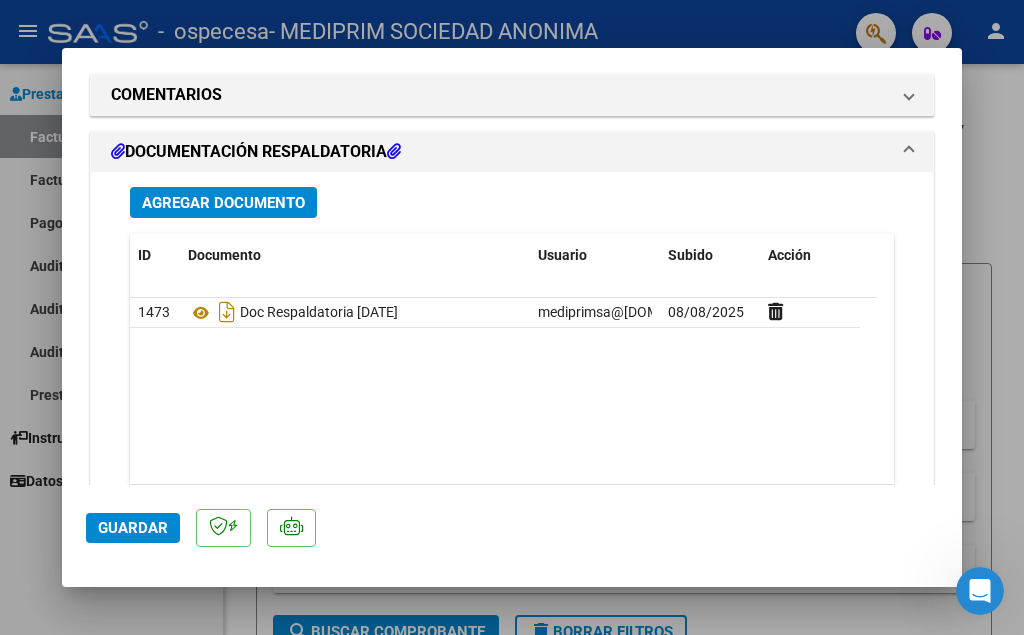 click on "Agregar Documento" at bounding box center (223, 203) 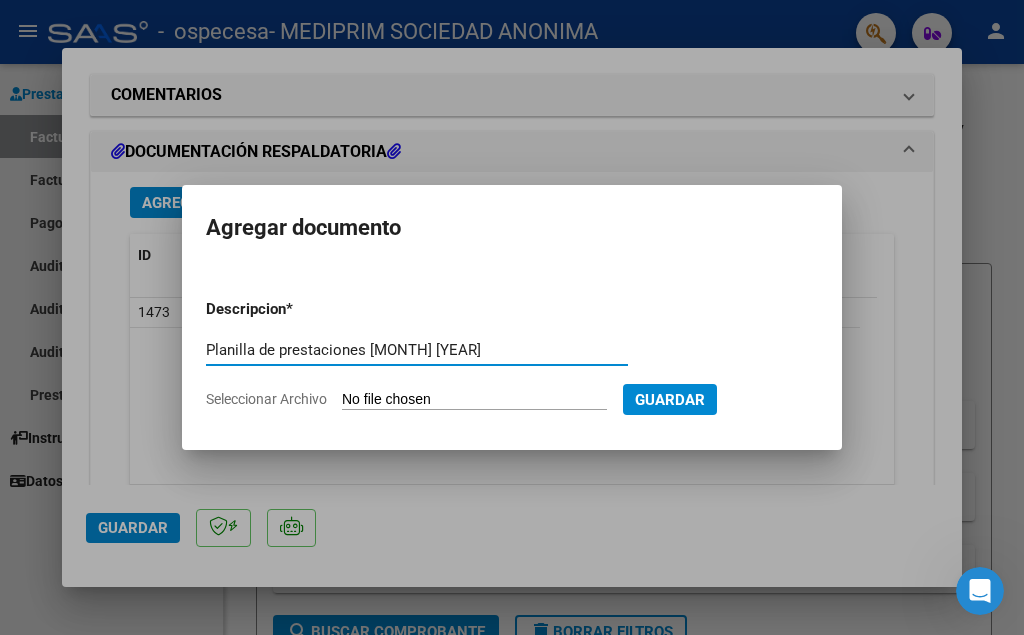 type on "Planilla de prestaciones [MONTH] [YEAR]" 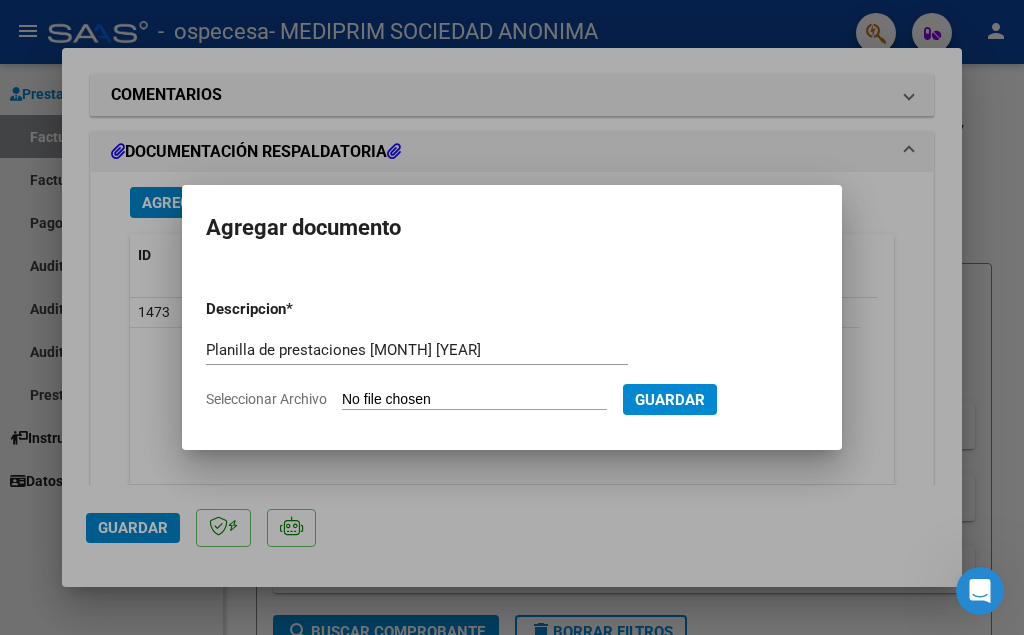 click on "Seleccionar Archivo" at bounding box center [474, 400] 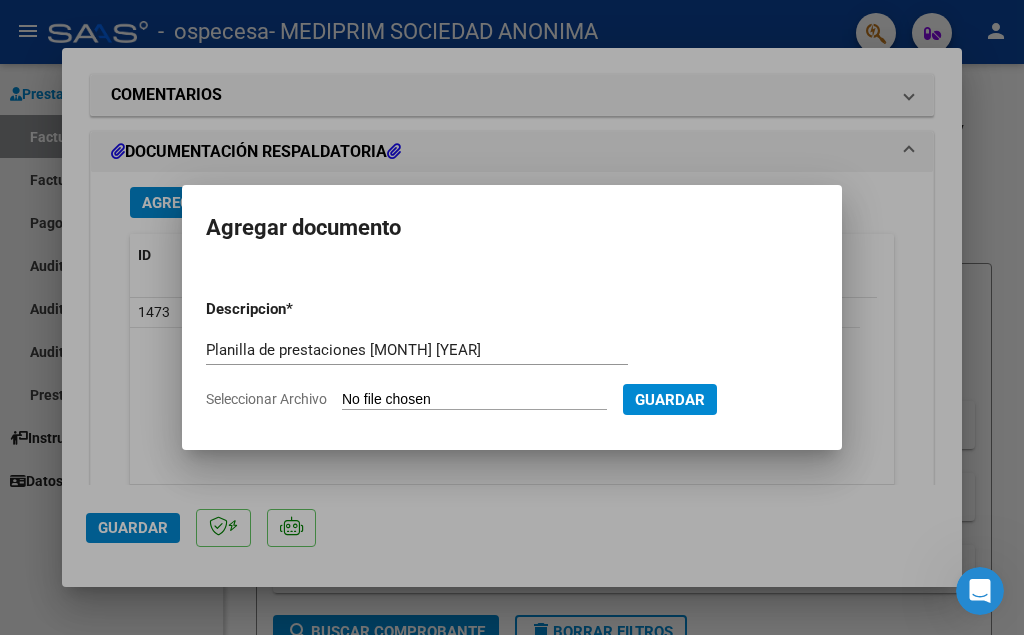 type on "C:\fakepath\Planilla de Prestaciones [MONTH] [YEAR] CERAMISTAS.xls" 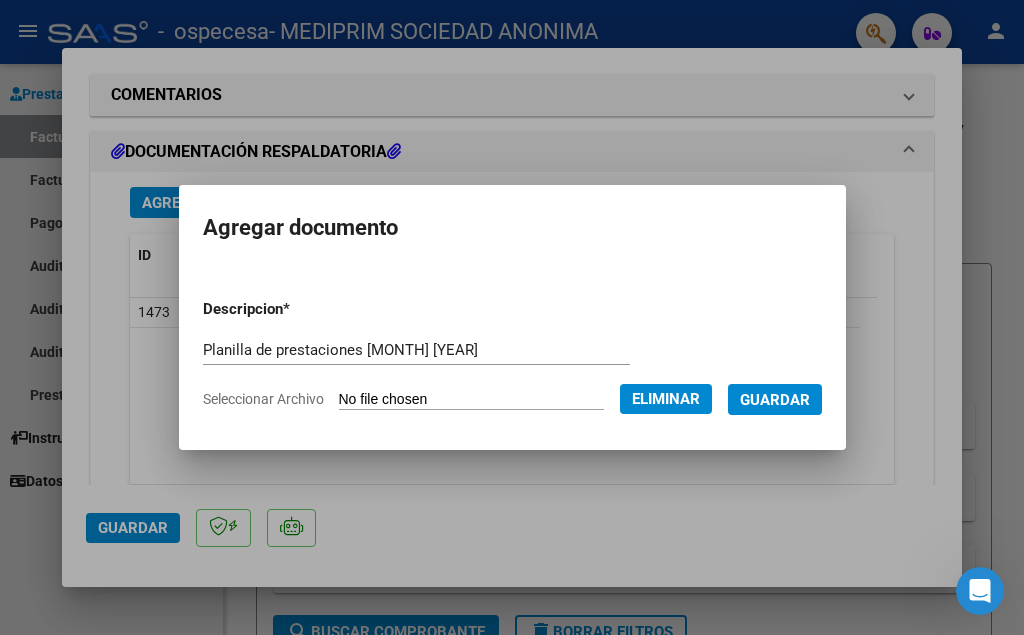 click on "Guardar" at bounding box center (775, 400) 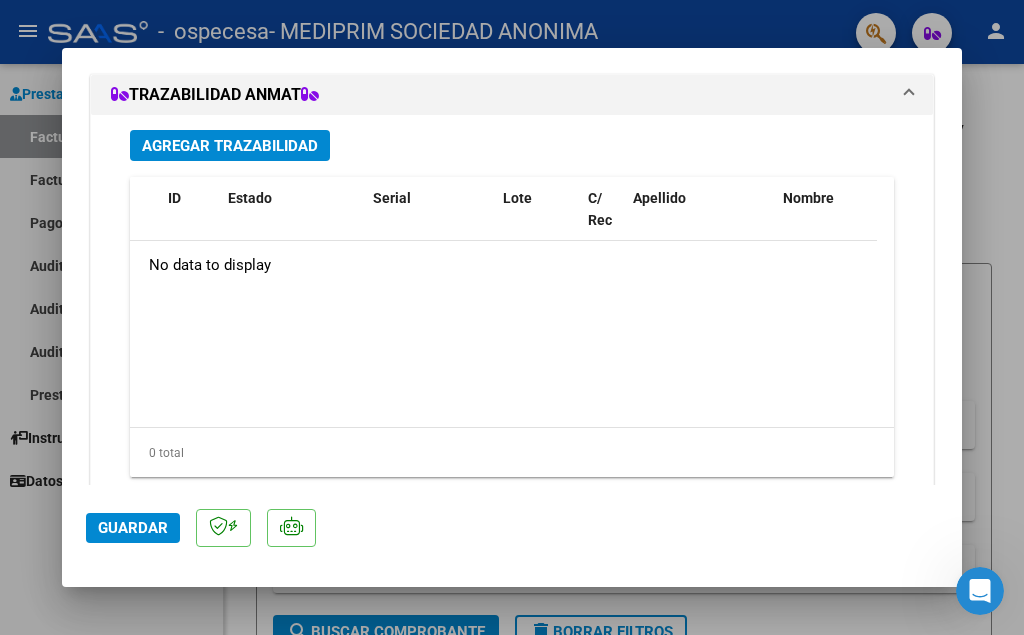 scroll, scrollTop: 2153, scrollLeft: 0, axis: vertical 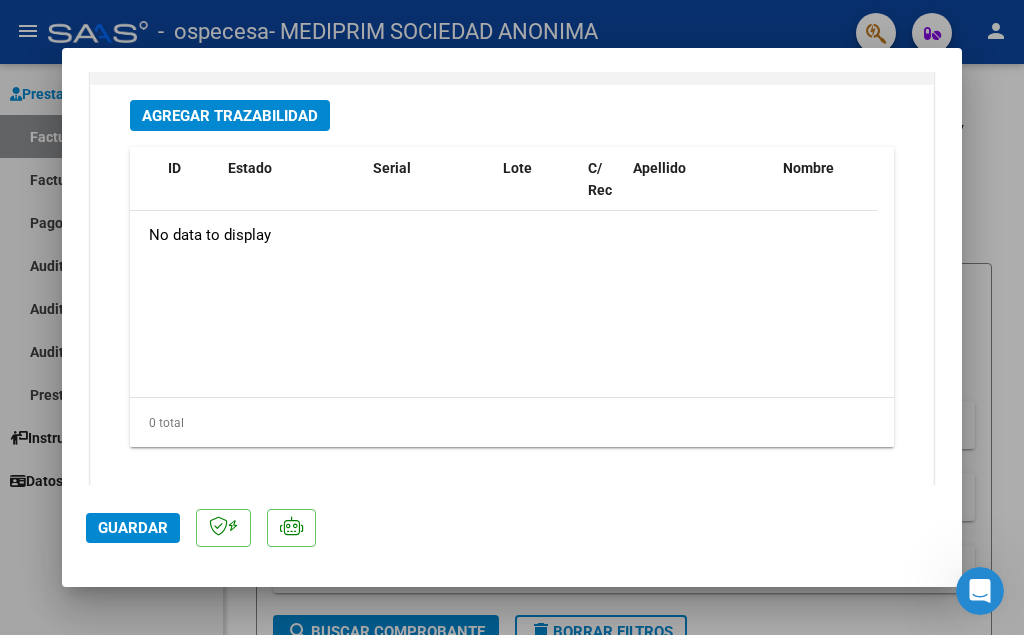 click on "Guardar" 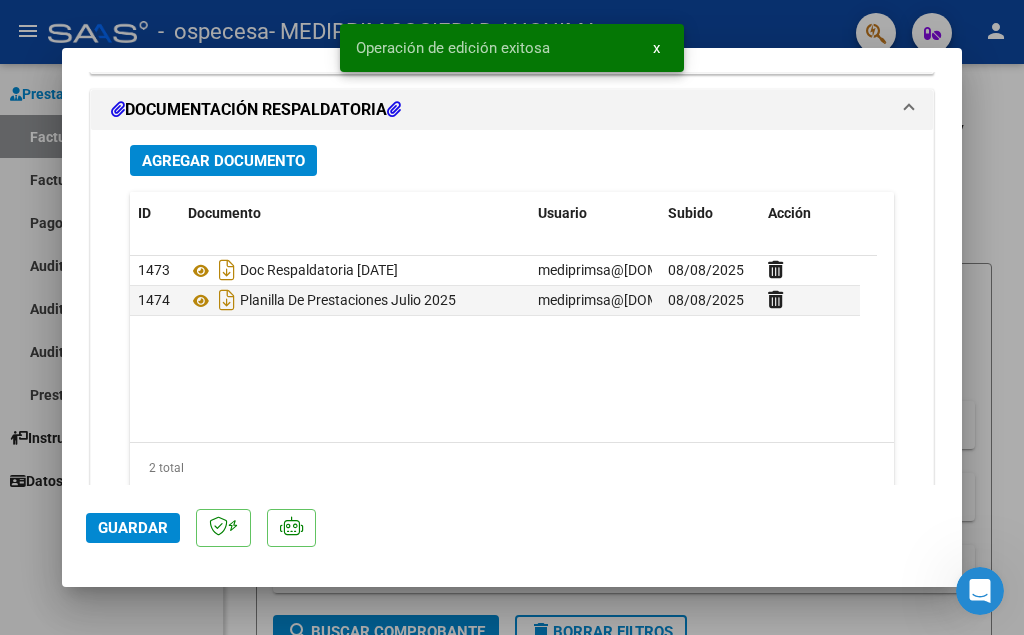 scroll, scrollTop: 1553, scrollLeft: 0, axis: vertical 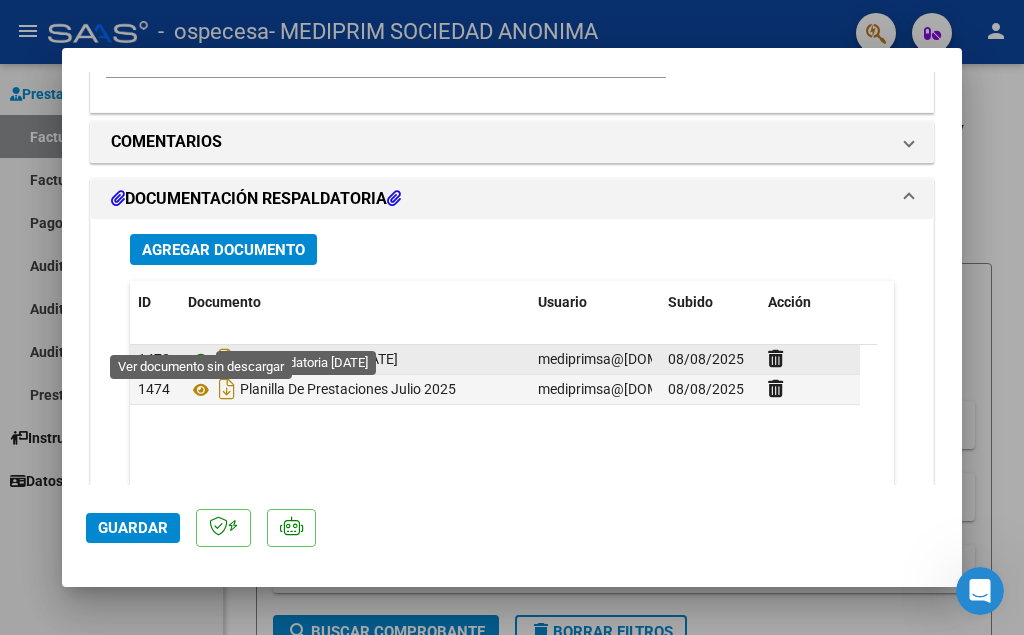 click 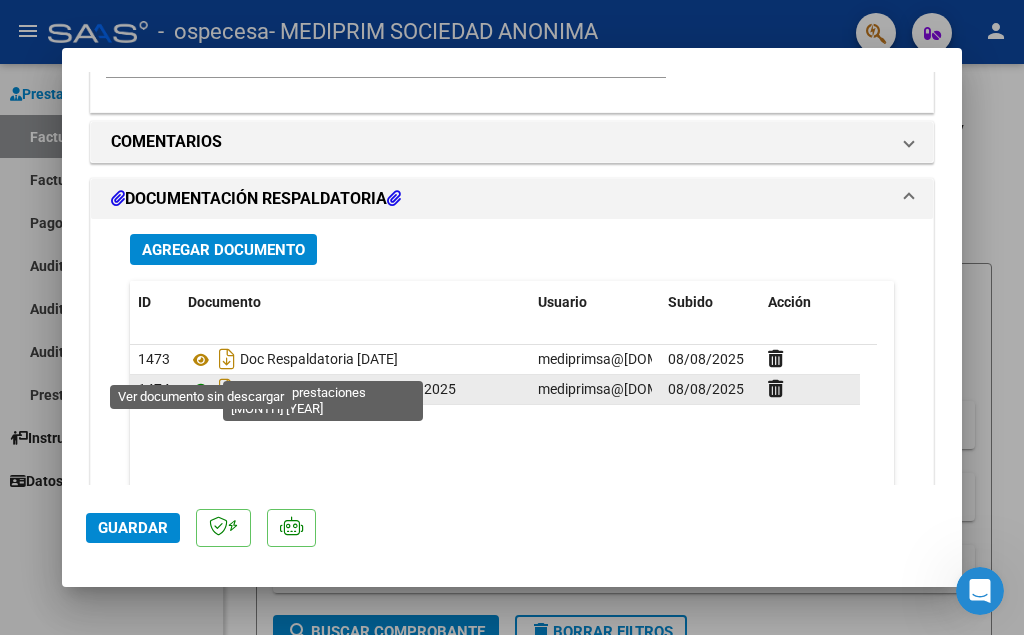 click 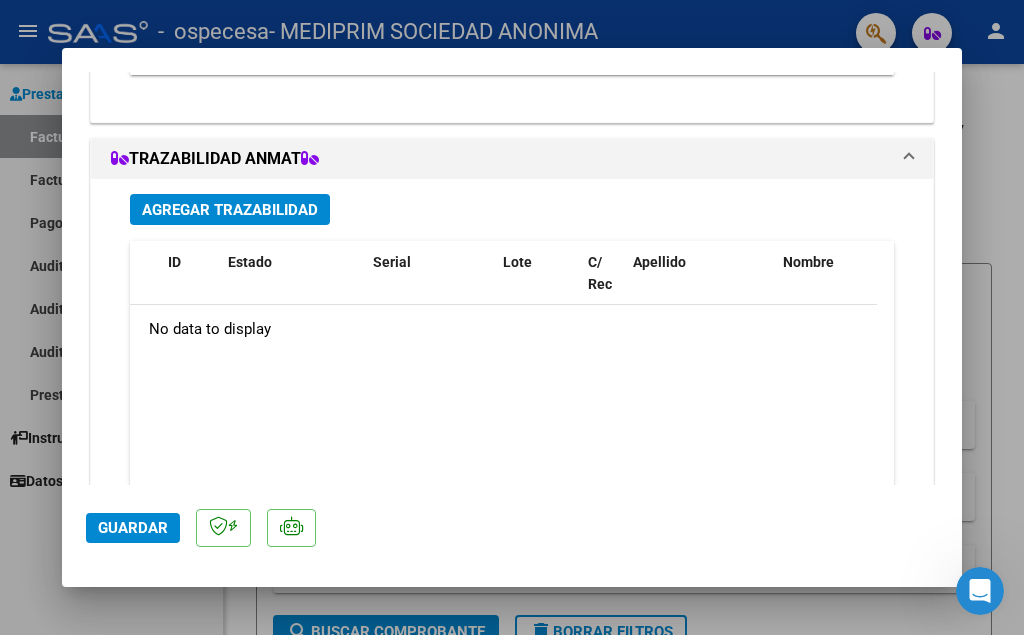 scroll, scrollTop: 2153, scrollLeft: 0, axis: vertical 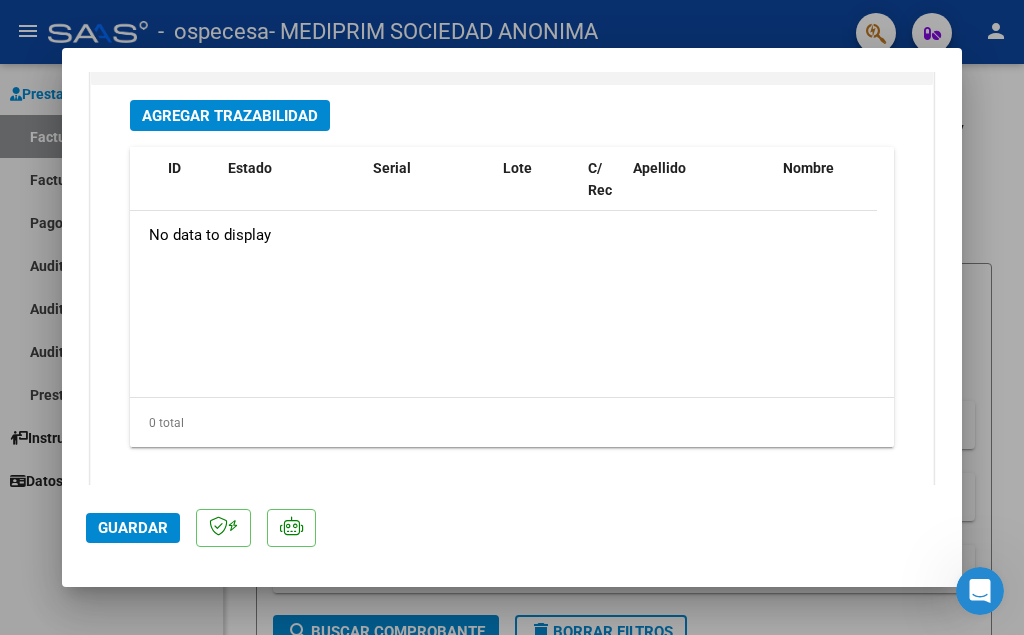 click on "Guardar" 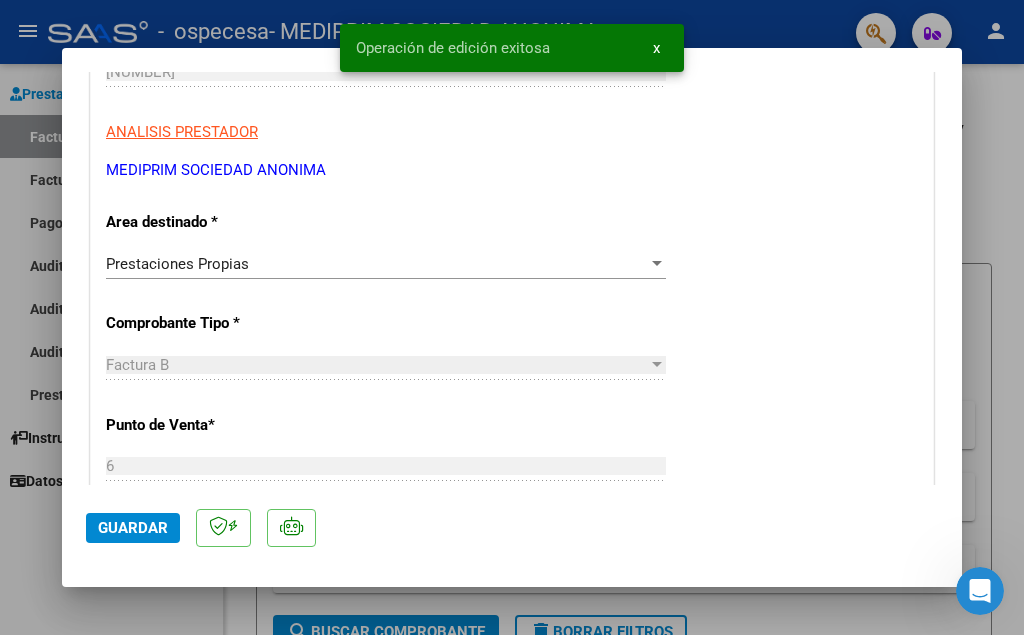 scroll, scrollTop: 0, scrollLeft: 0, axis: both 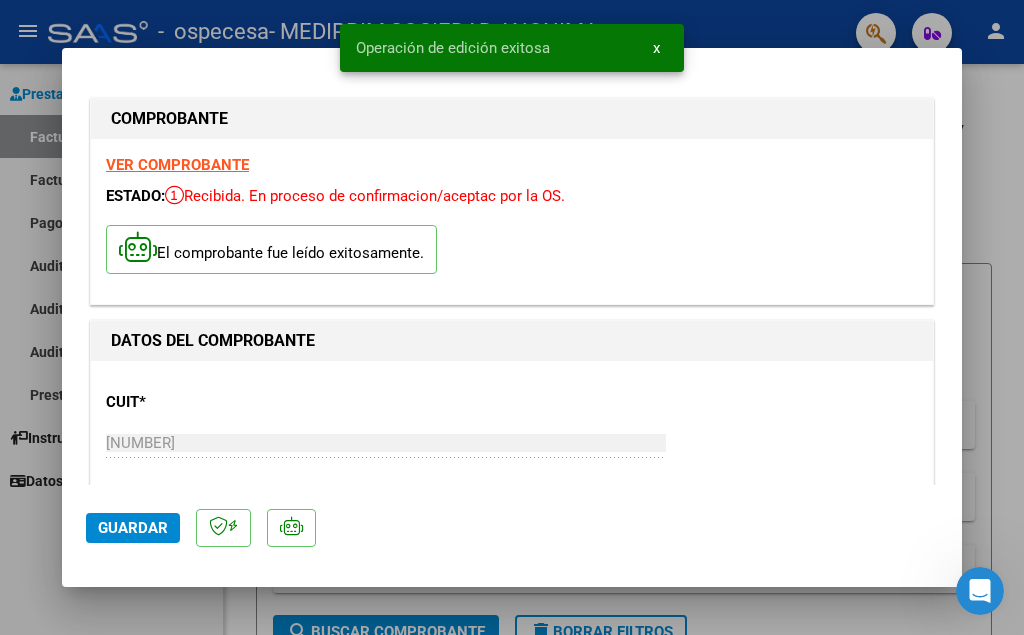 click at bounding box center [512, 317] 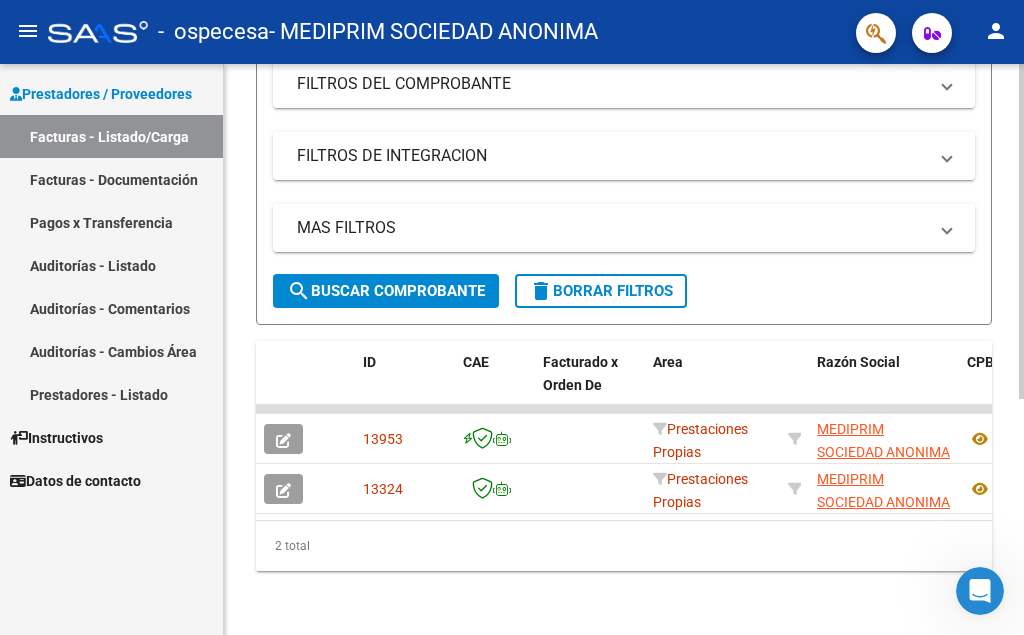 scroll, scrollTop: 400, scrollLeft: 0, axis: vertical 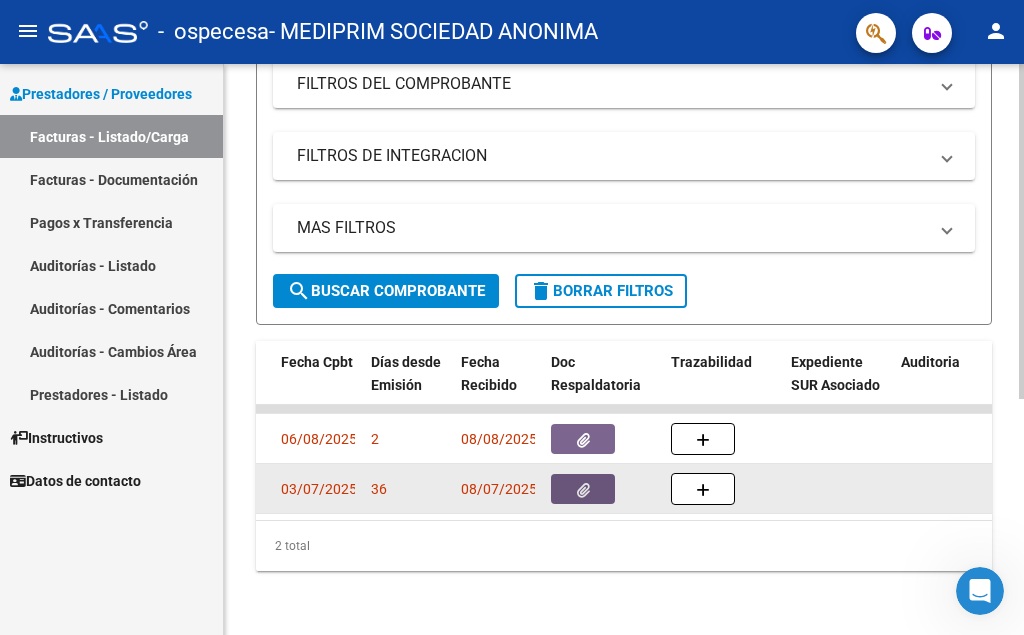 click 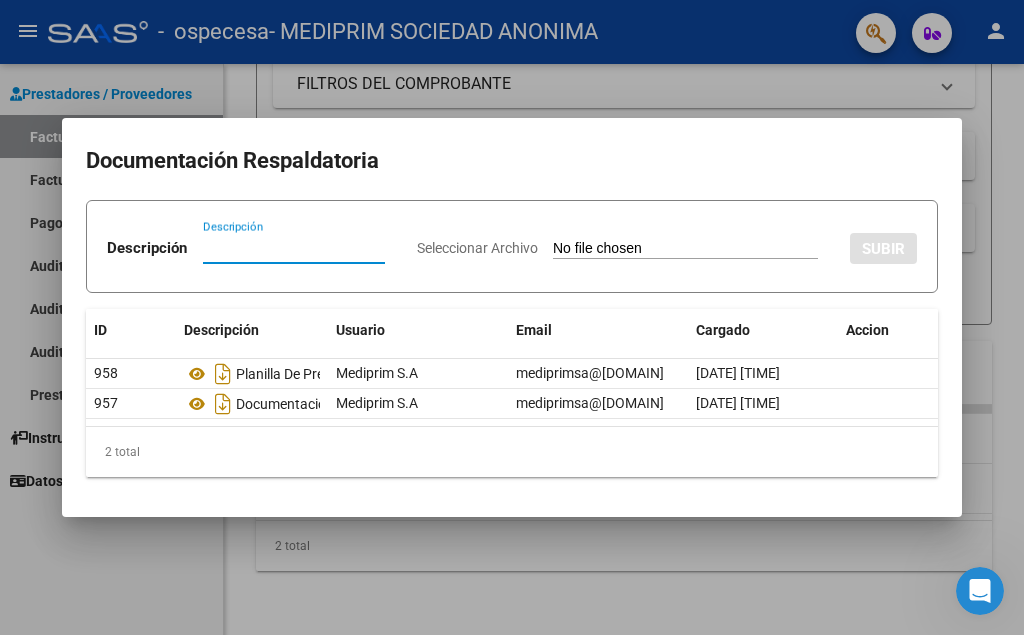 click at bounding box center [512, 317] 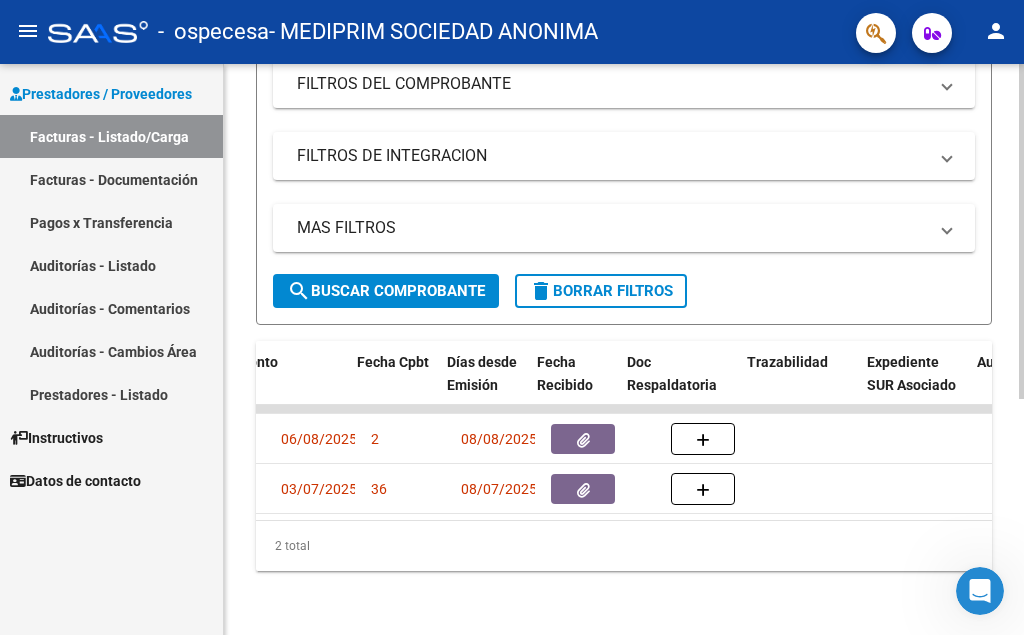 scroll, scrollTop: 0, scrollLeft: 0, axis: both 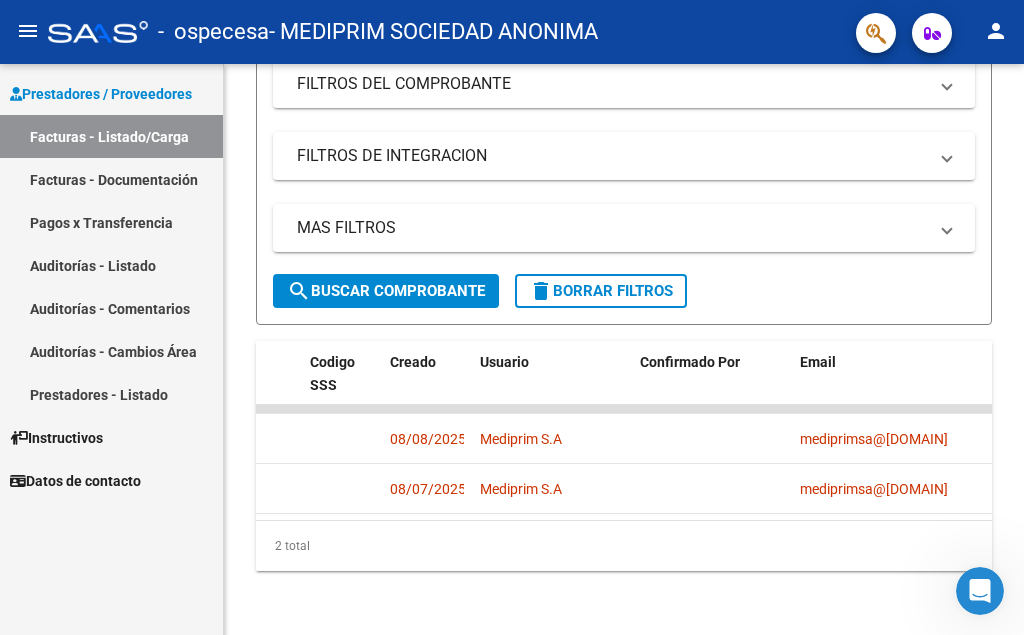 click on "person" 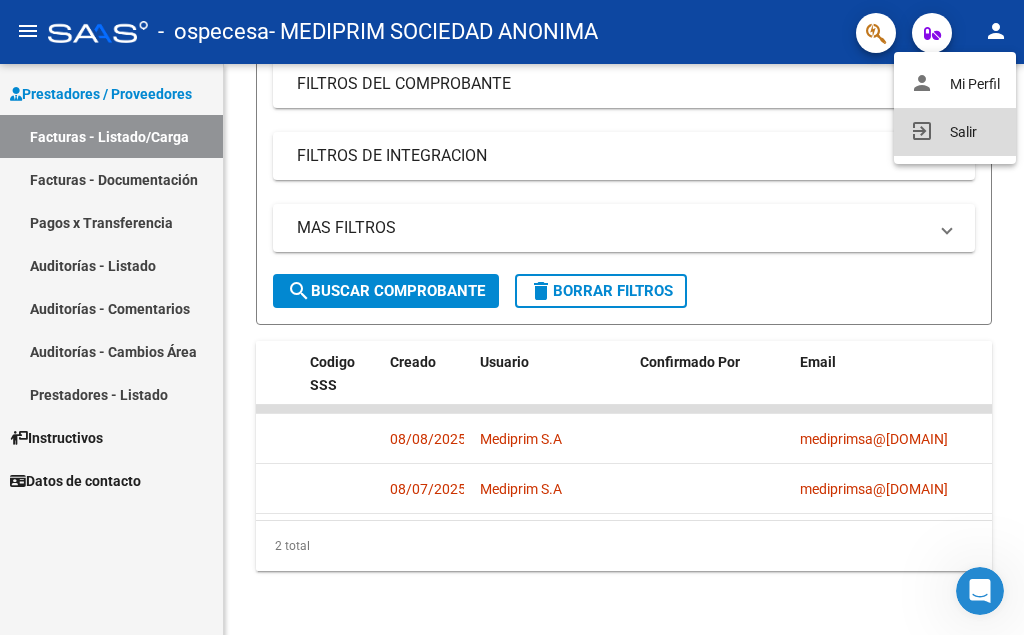 click on "exit_to_app  Salir" at bounding box center (955, 132) 